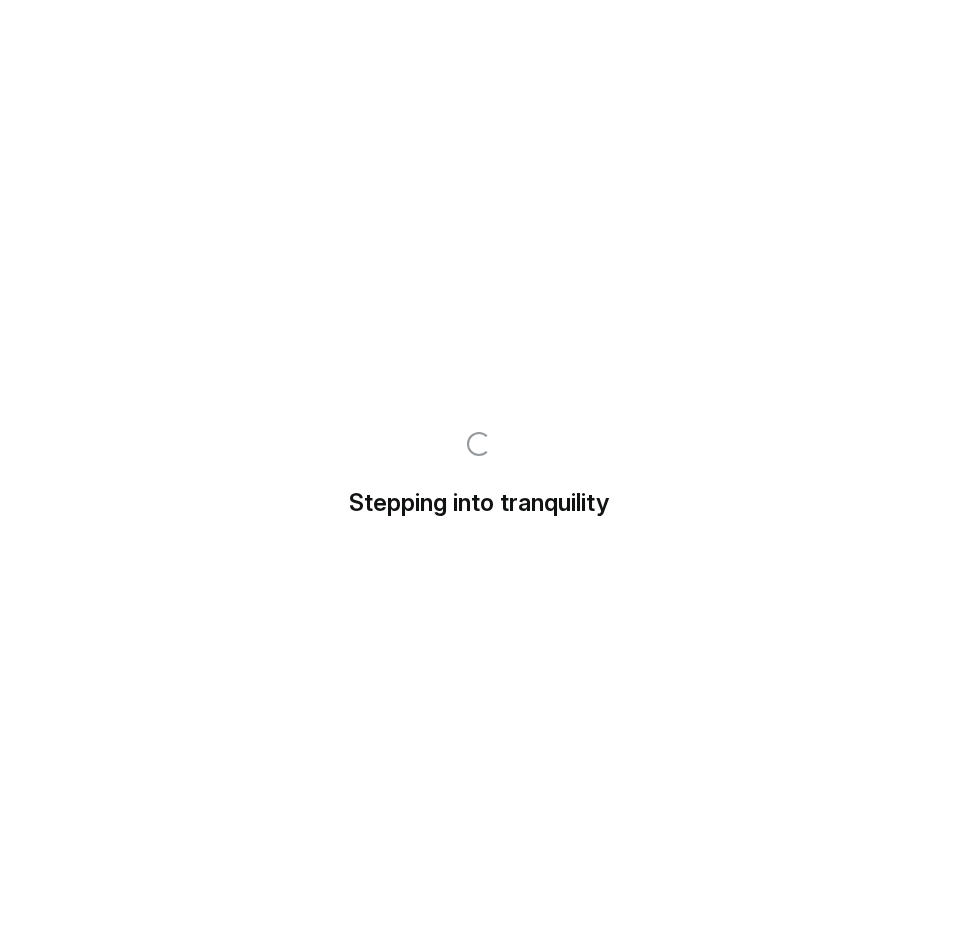 scroll, scrollTop: 0, scrollLeft: 0, axis: both 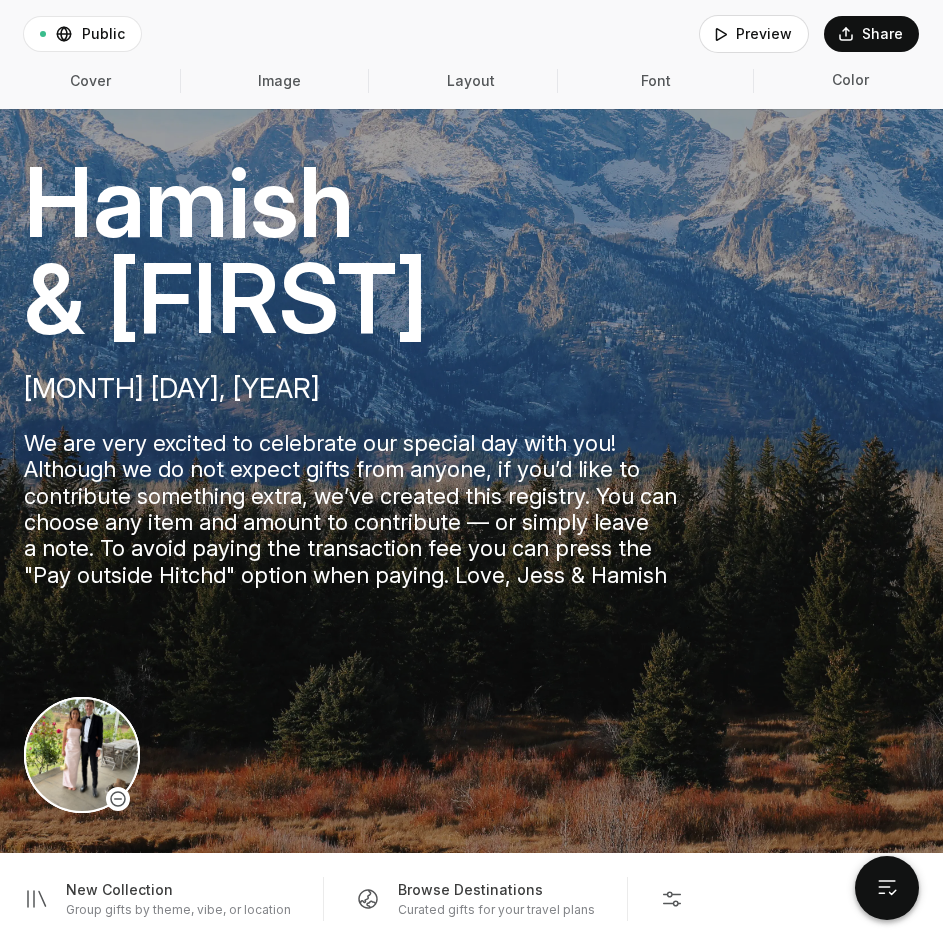 click on "We are very excited to celebrate our special day with you!
Although we do not expect gifts from anyone, if you’d like to contribute something extra, we’ve created this registry.
You can choose any item and amount to contribute — or simply leave a note.
To avoid paying the transaction fee you can press the "Pay outside Hitchd" option when paying.
Love,
Jess & Hamish" at bounding box center (366, 501) 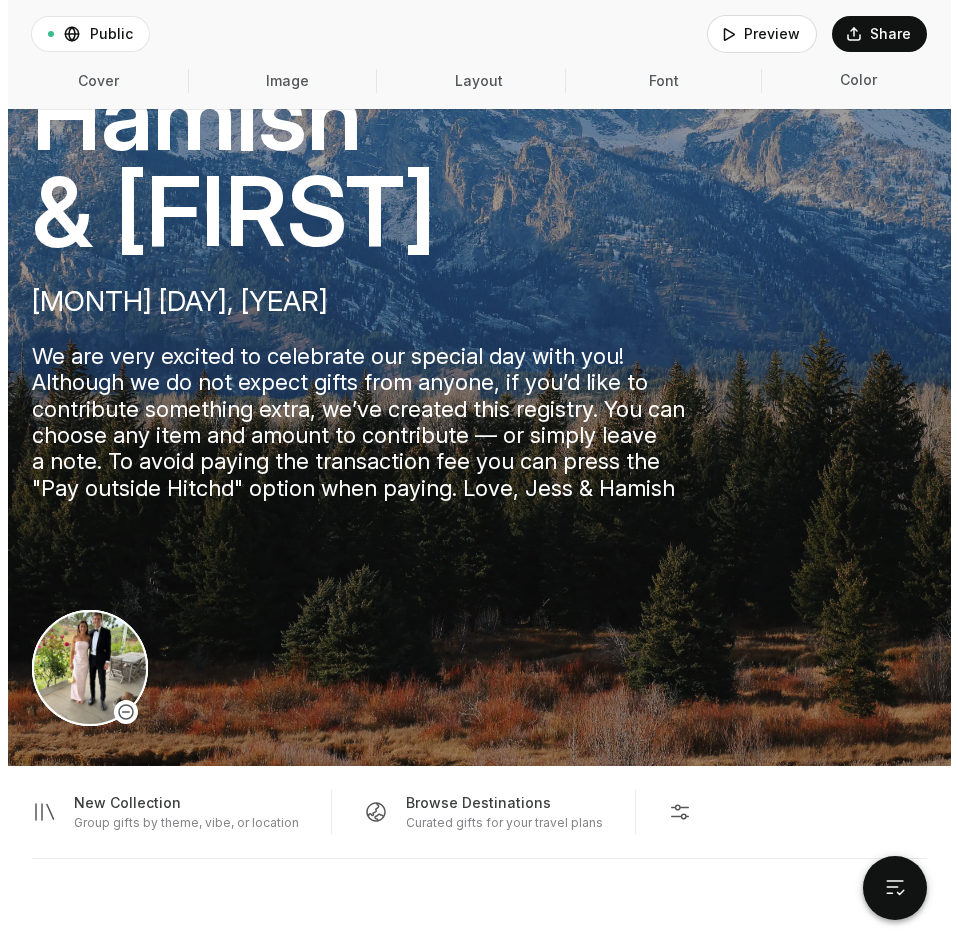 scroll, scrollTop: 200, scrollLeft: 0, axis: vertical 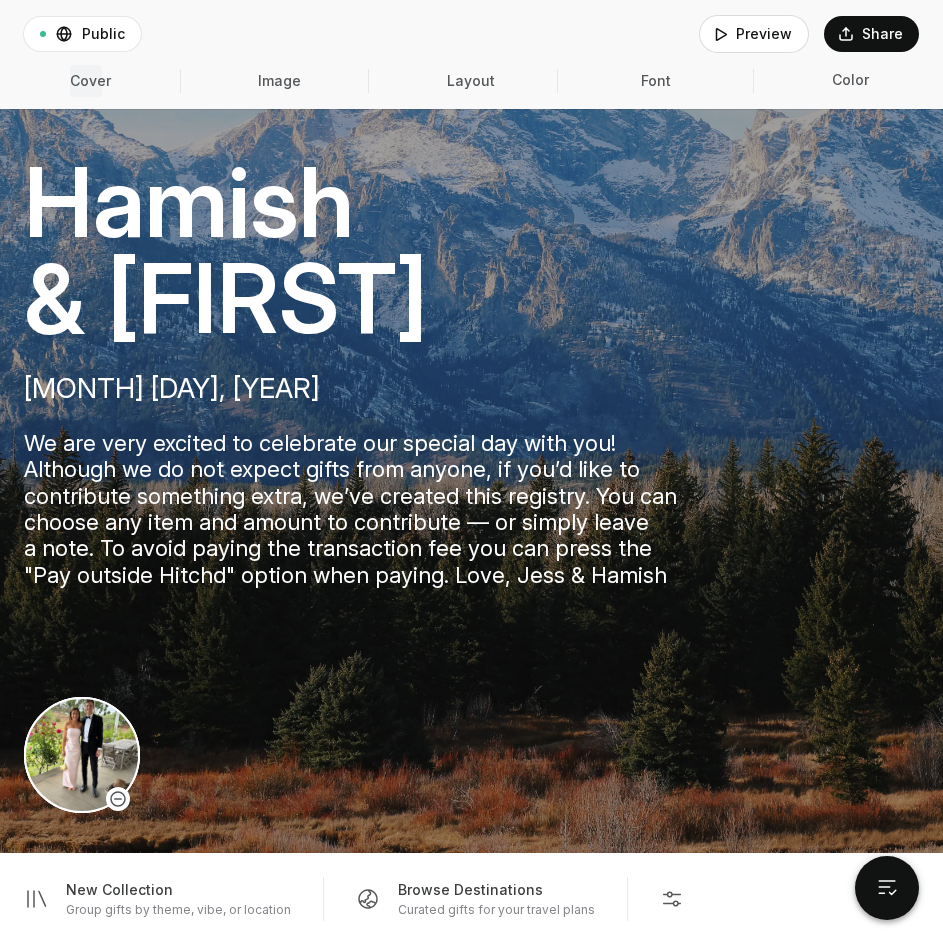 click on "Cover" at bounding box center [86, 81] 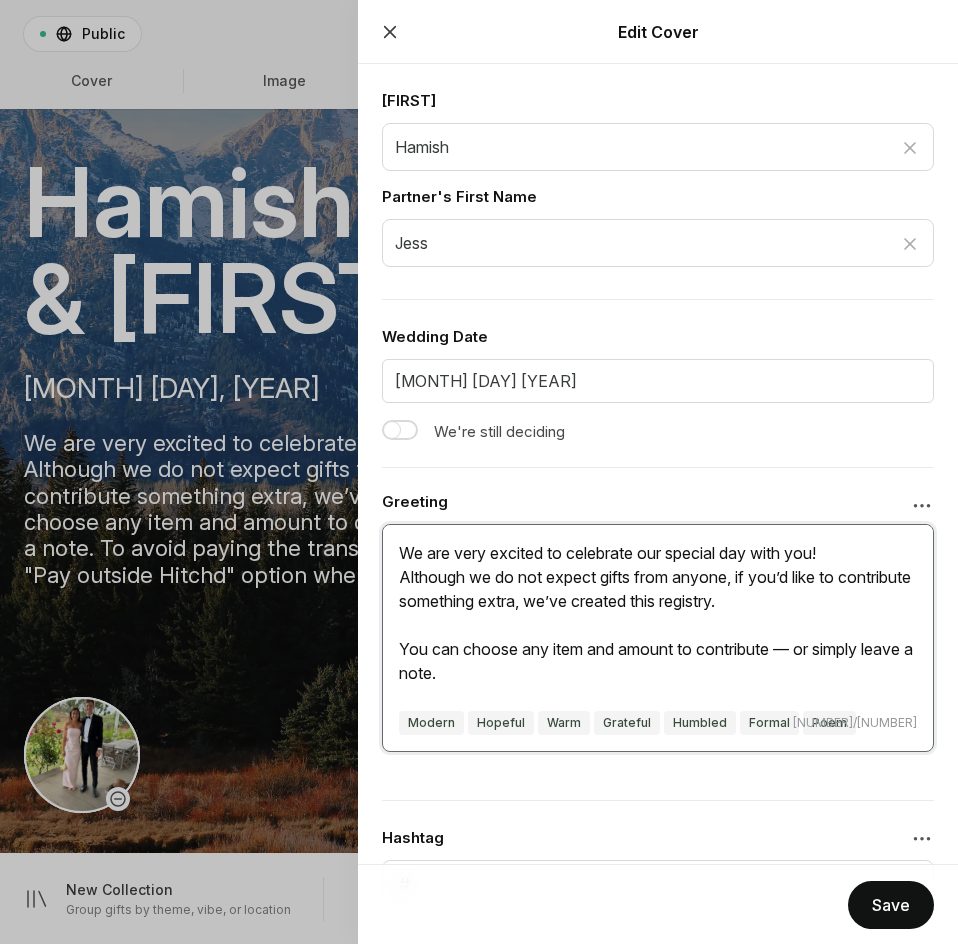 drag, startPoint x: 711, startPoint y: 577, endPoint x: 685, endPoint y: 579, distance: 26.076809 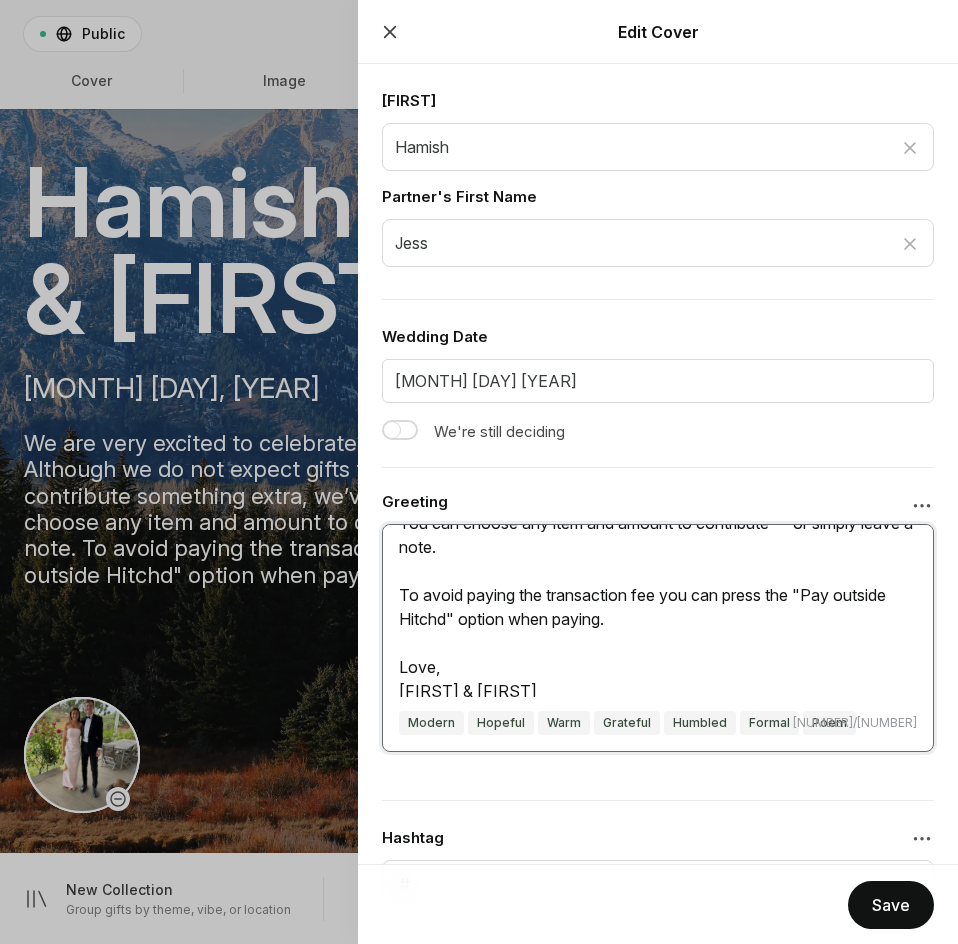 scroll, scrollTop: 132, scrollLeft: 0, axis: vertical 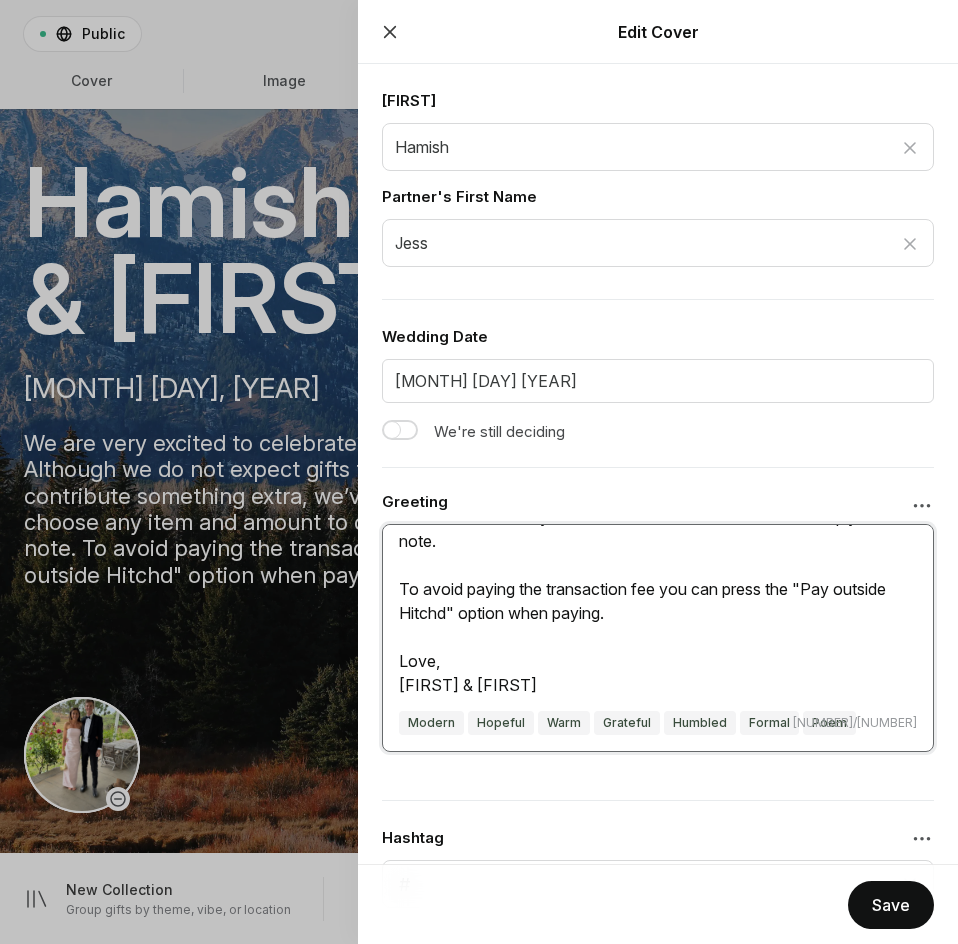 click at bounding box center [658, 611] 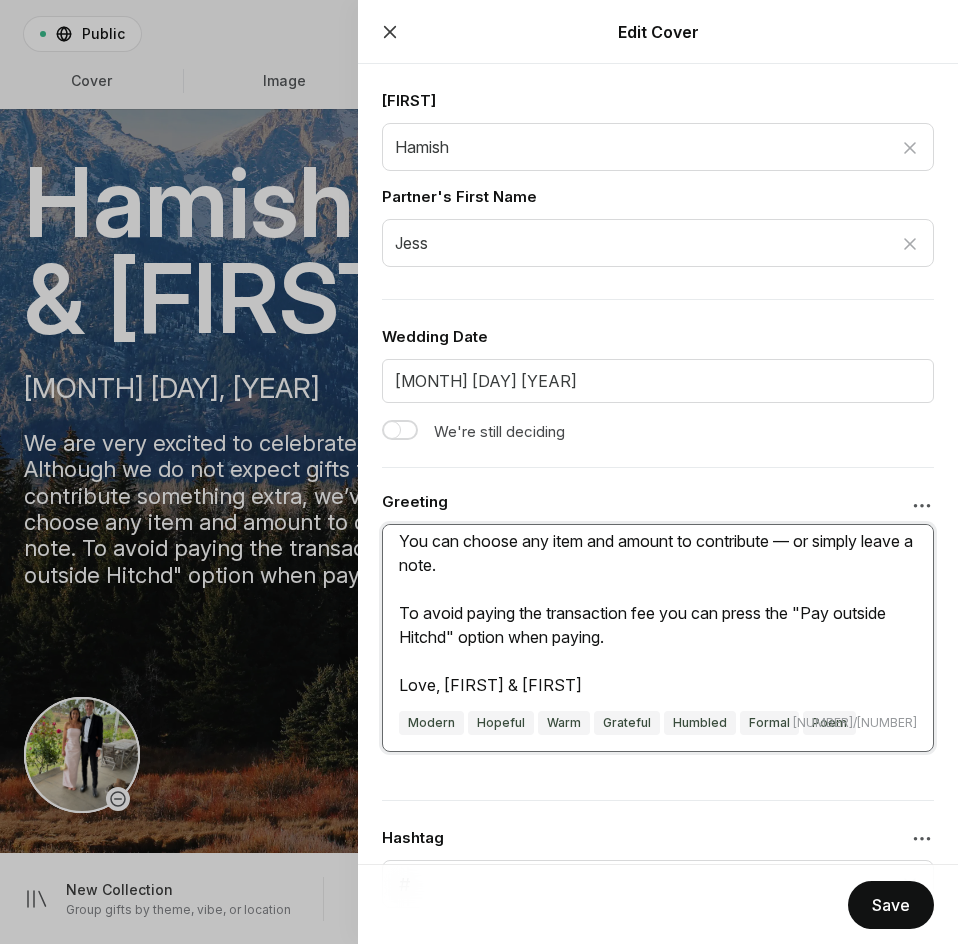 scroll, scrollTop: 108, scrollLeft: 0, axis: vertical 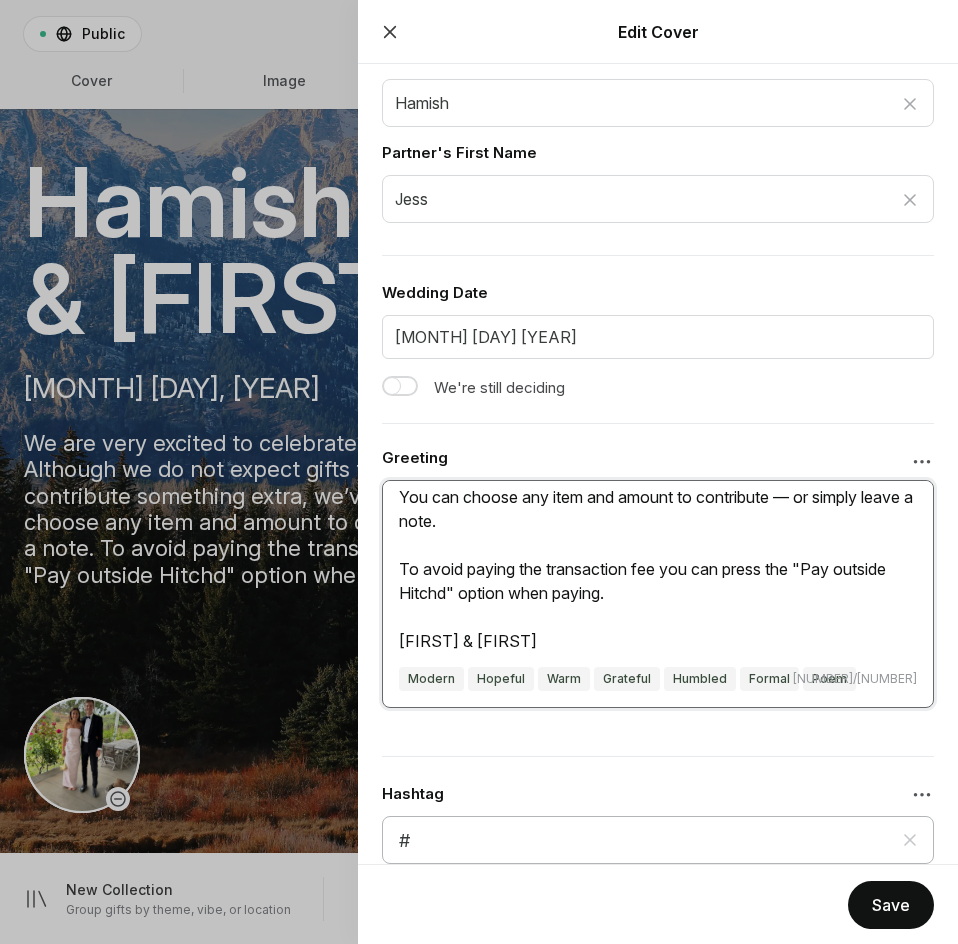 type on "We are very excited to celebrate our special day with you!
Although we do not expect gifts from our guests, if you’d like to contribute something extra, we’ve created this registry.
You can choose any item and amount to contribute — or simply leave a note.
To avoid paying the transaction fee you can press the "Pay outside Hitchd" option when paying.
[FIRST] & [FIRST]" 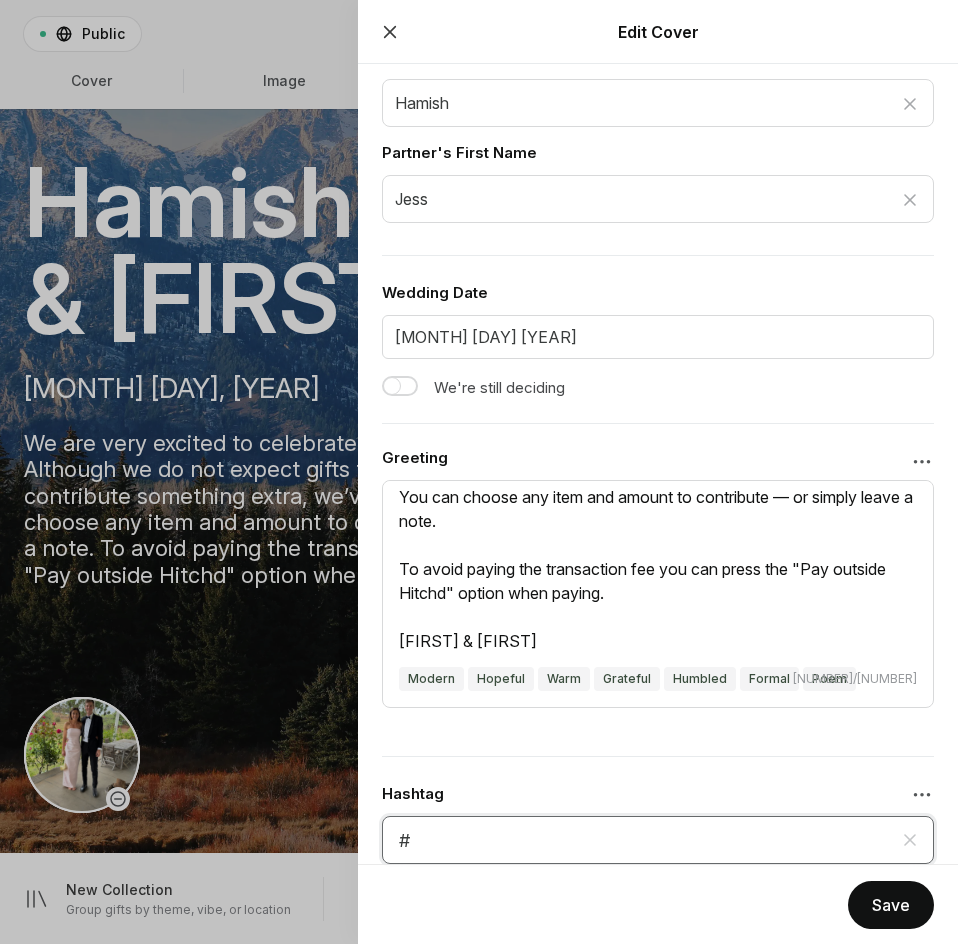 click at bounding box center (658, 840) 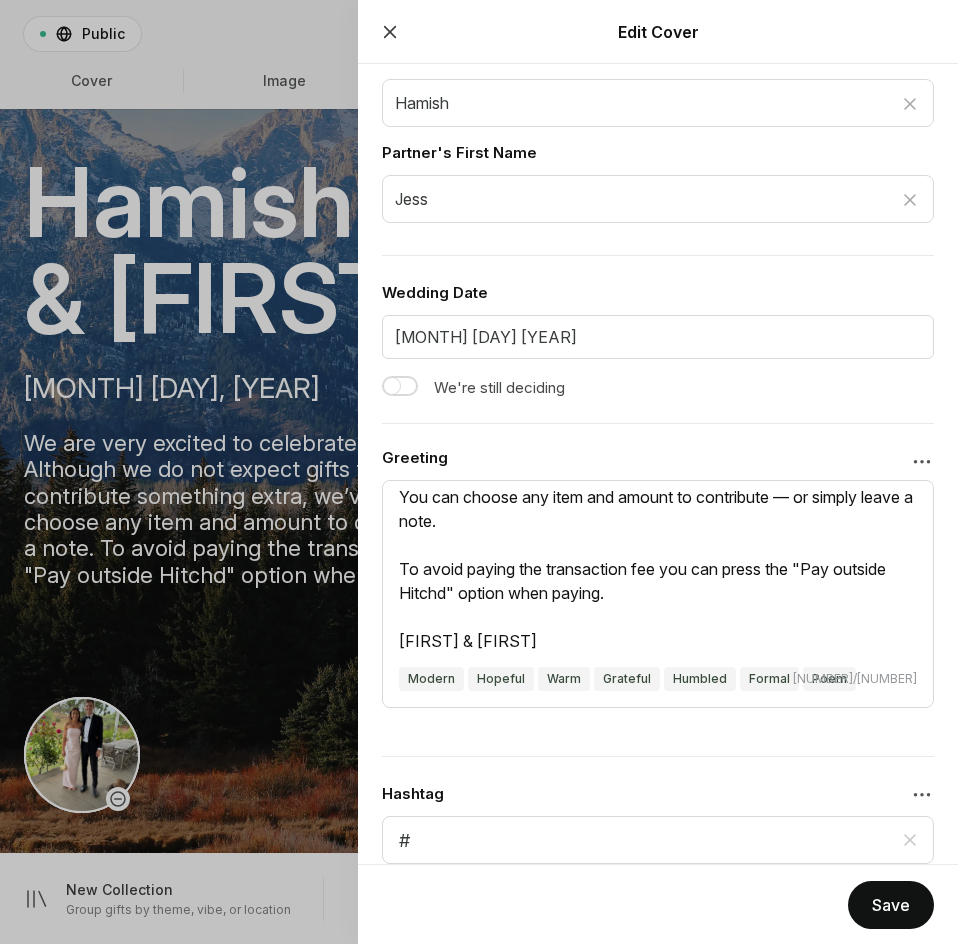 click on "Save" at bounding box center (891, 905) 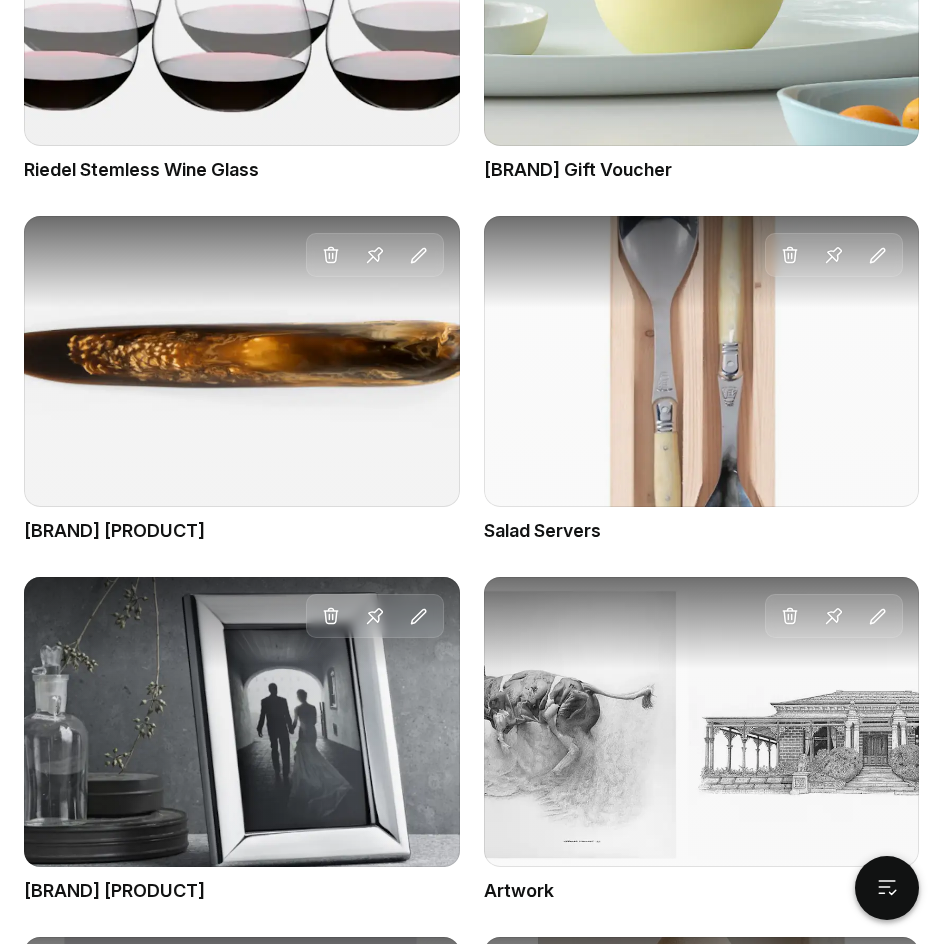 scroll, scrollTop: 1500, scrollLeft: 0, axis: vertical 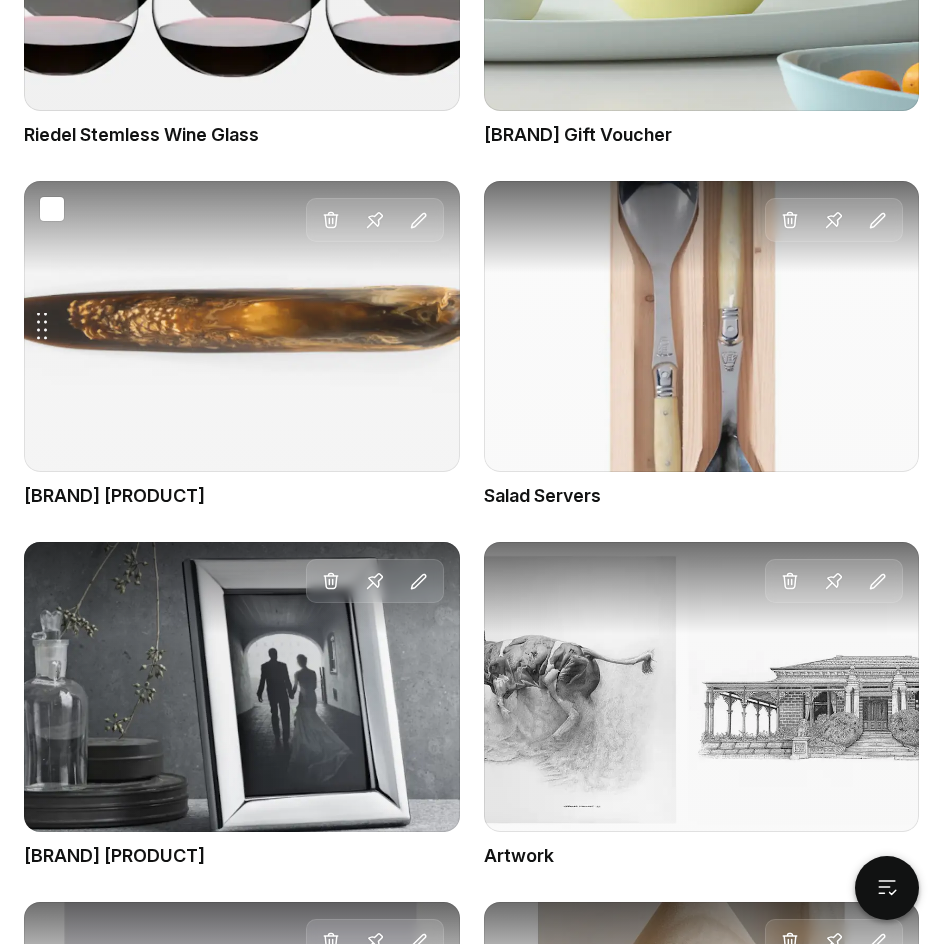click on "Drag gift
Delete
Pin
Edit" at bounding box center [242, 326] 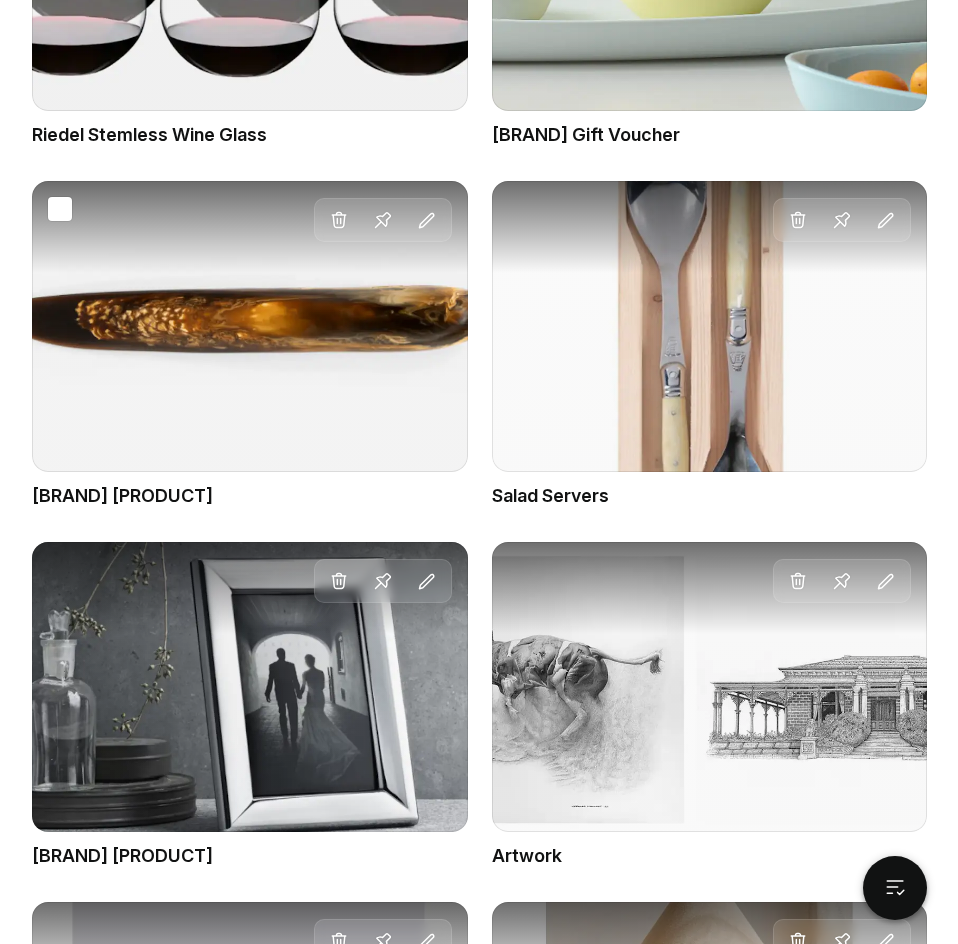 scroll, scrollTop: 0, scrollLeft: 0, axis: both 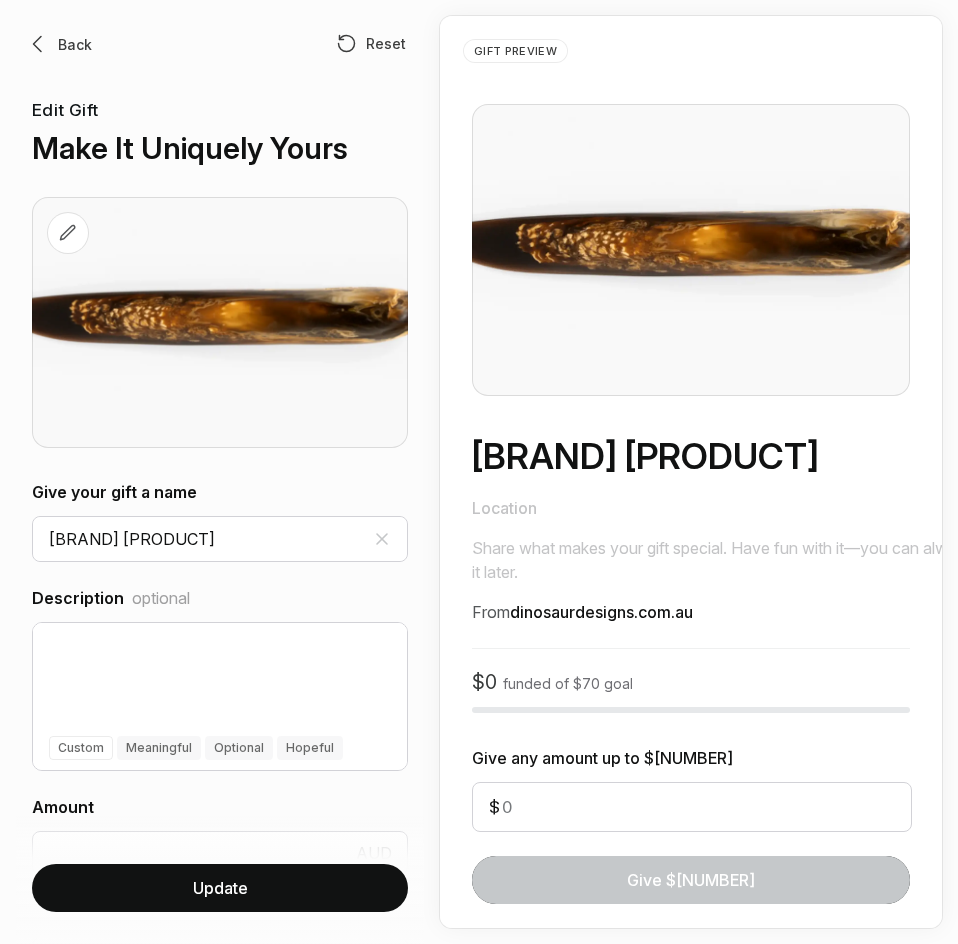 click at bounding box center (38, 44) 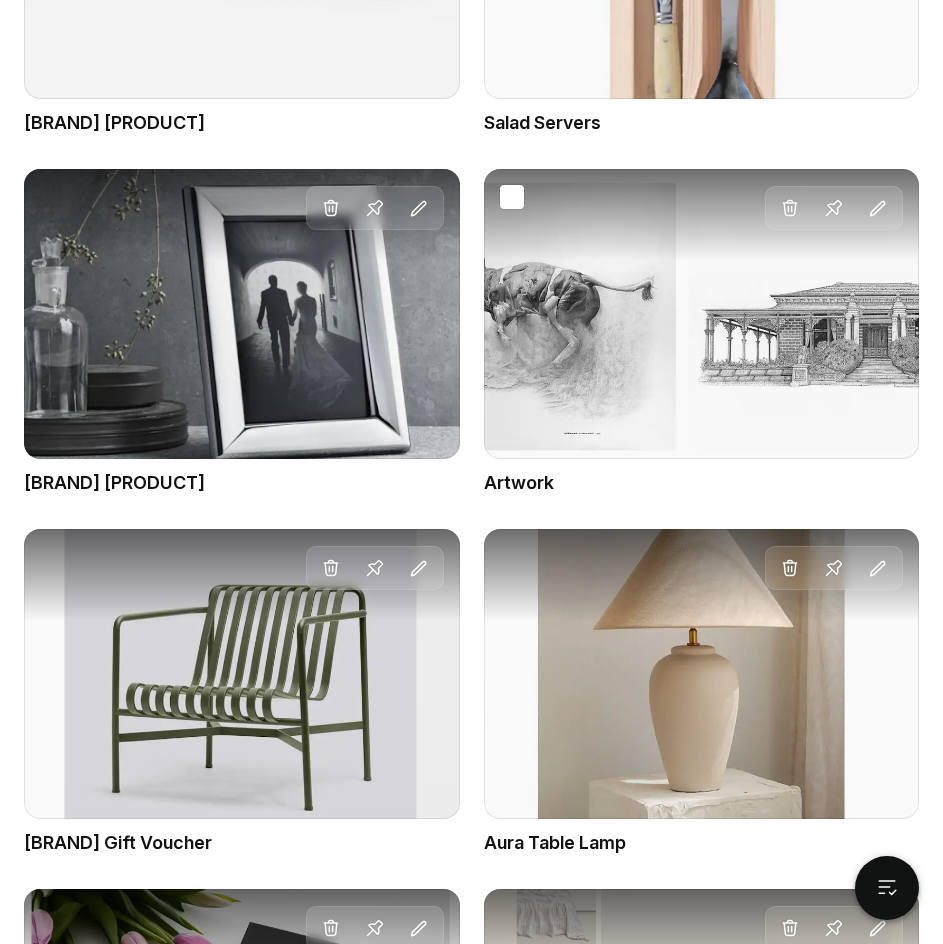 scroll, scrollTop: 1900, scrollLeft: 0, axis: vertical 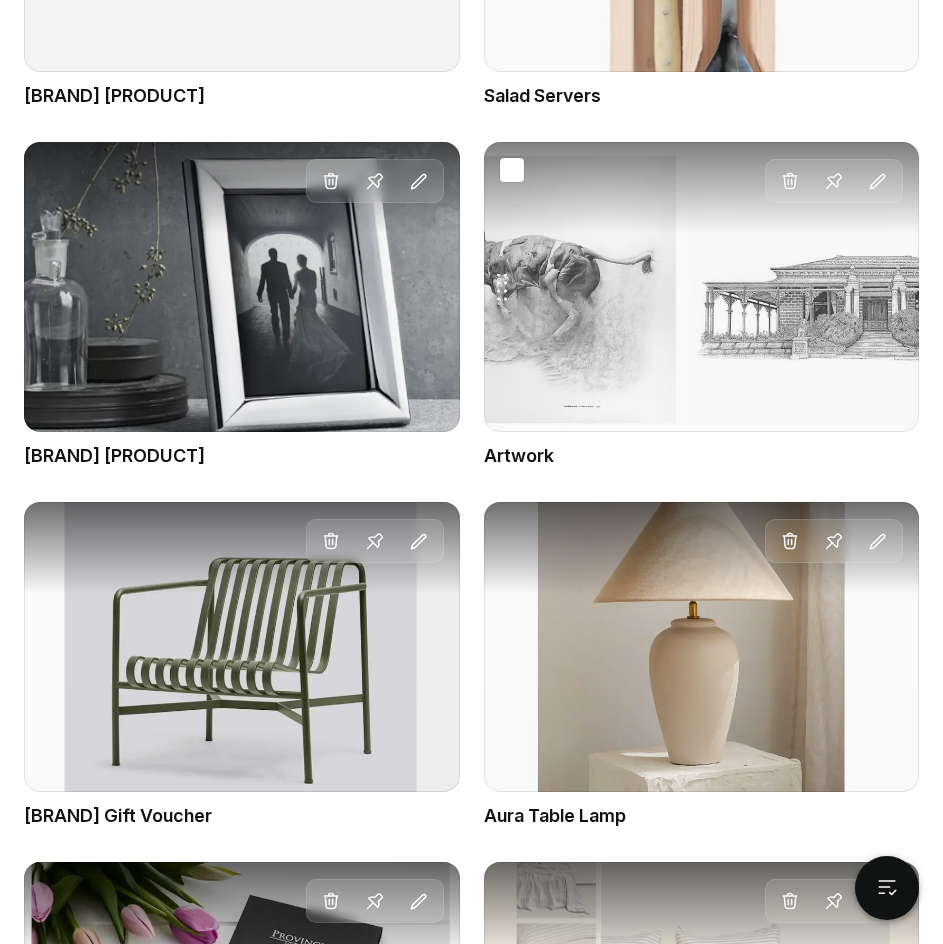 click on "Drag gift
Delete
Pin
Edit" at bounding box center [702, 287] 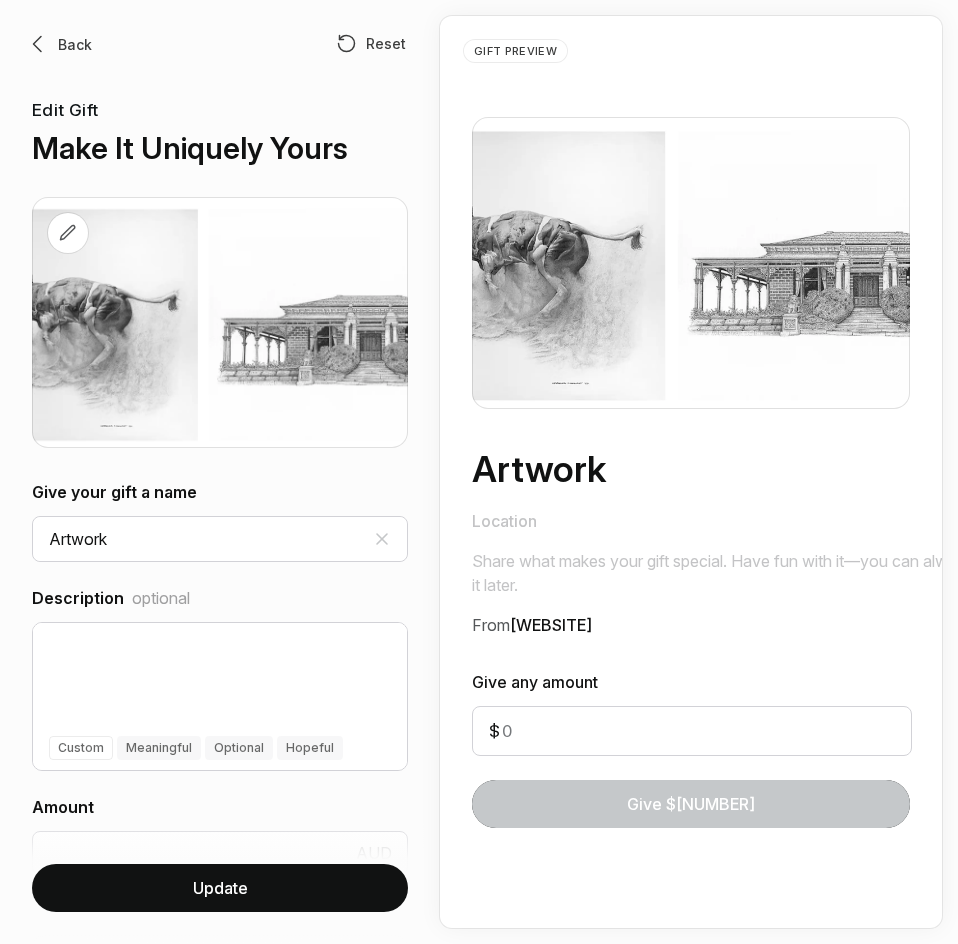 click at bounding box center [38, 44] 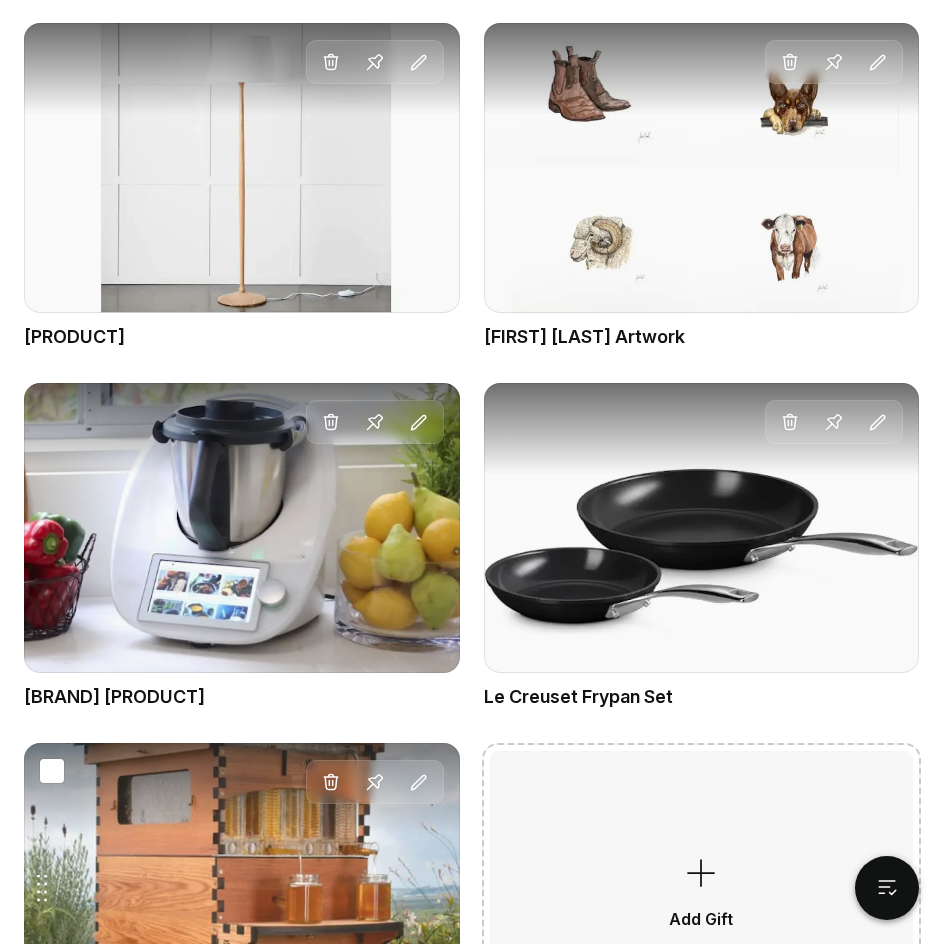 scroll, scrollTop: 6284, scrollLeft: 0, axis: vertical 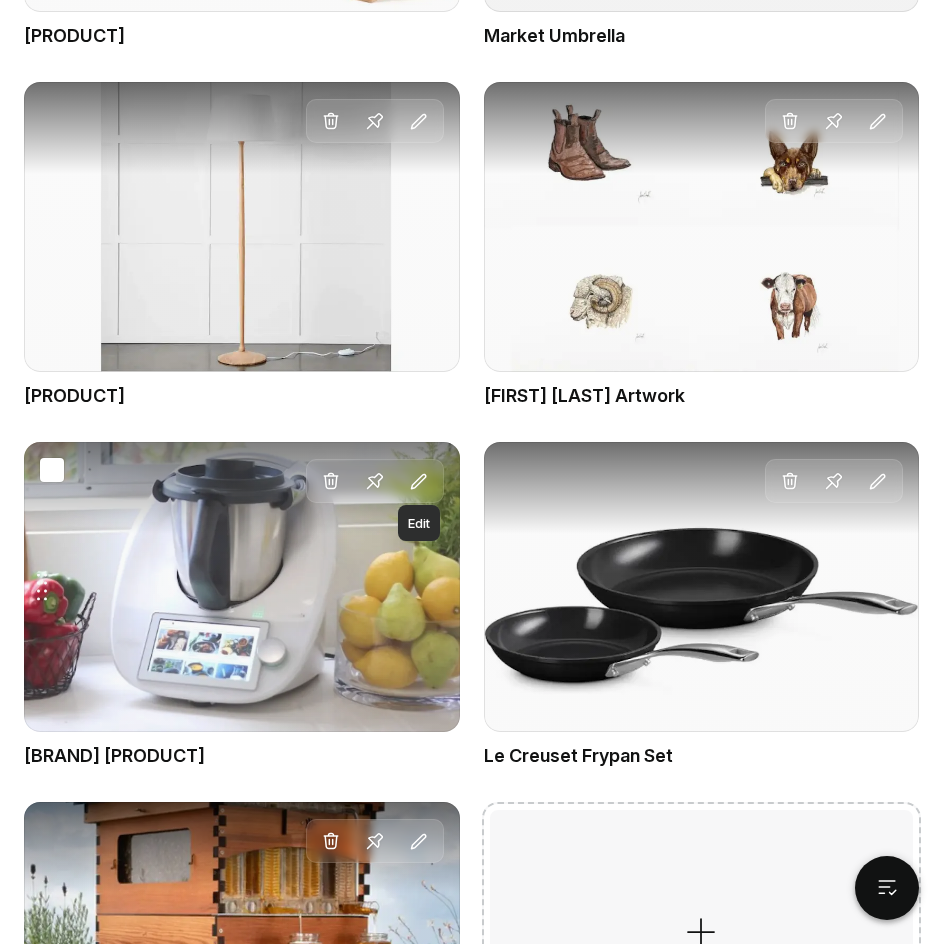 click on "Edit" at bounding box center [419, 481] 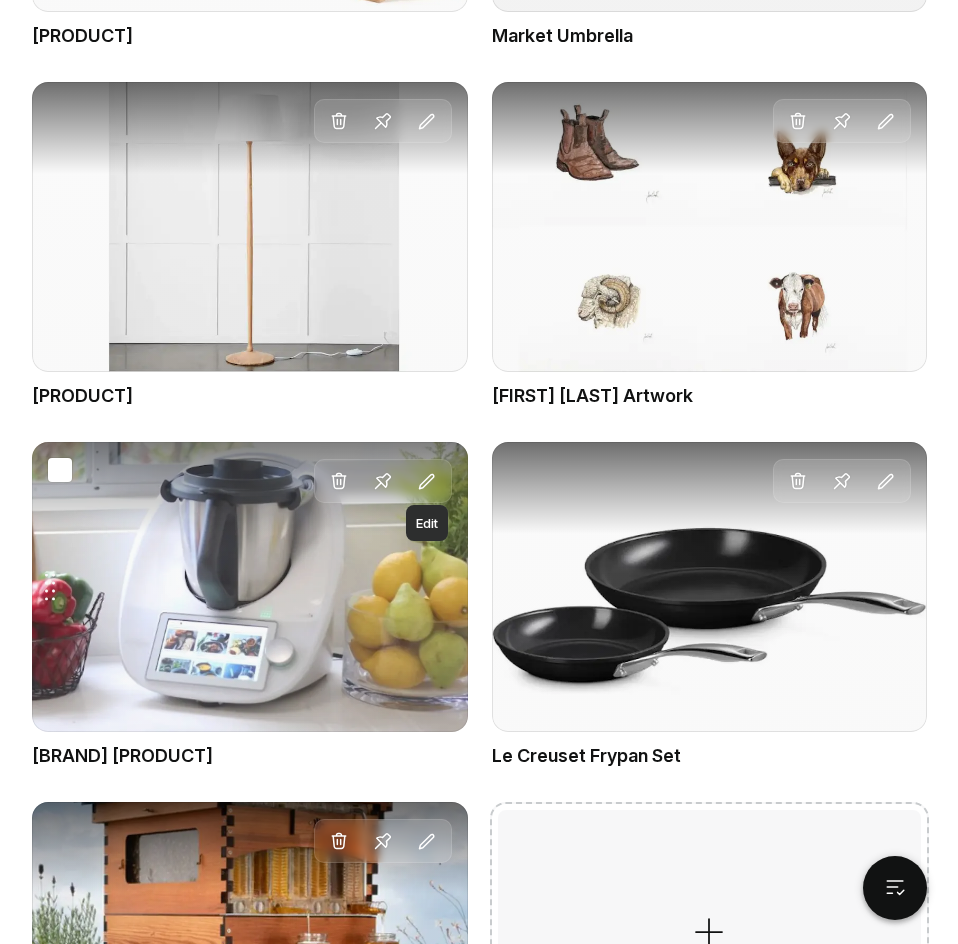 scroll, scrollTop: 0, scrollLeft: 0, axis: both 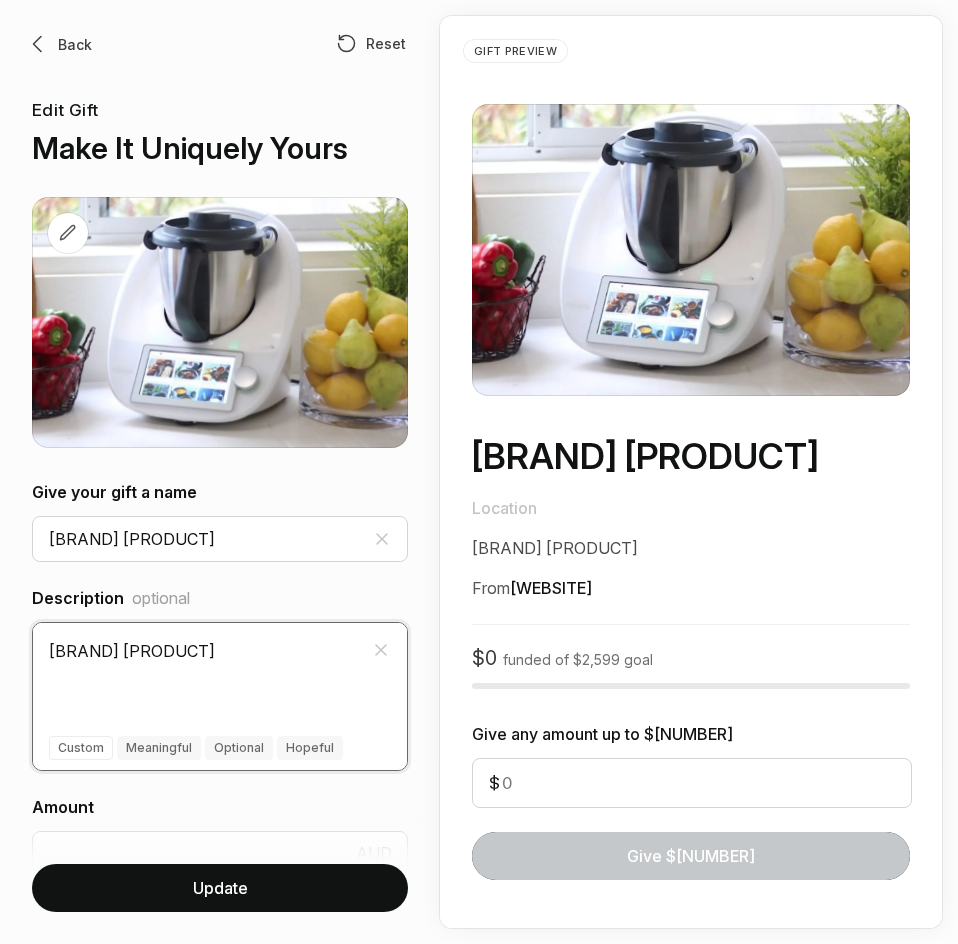 drag, startPoint x: 173, startPoint y: 651, endPoint x: 130, endPoint y: 658, distance: 43.56604 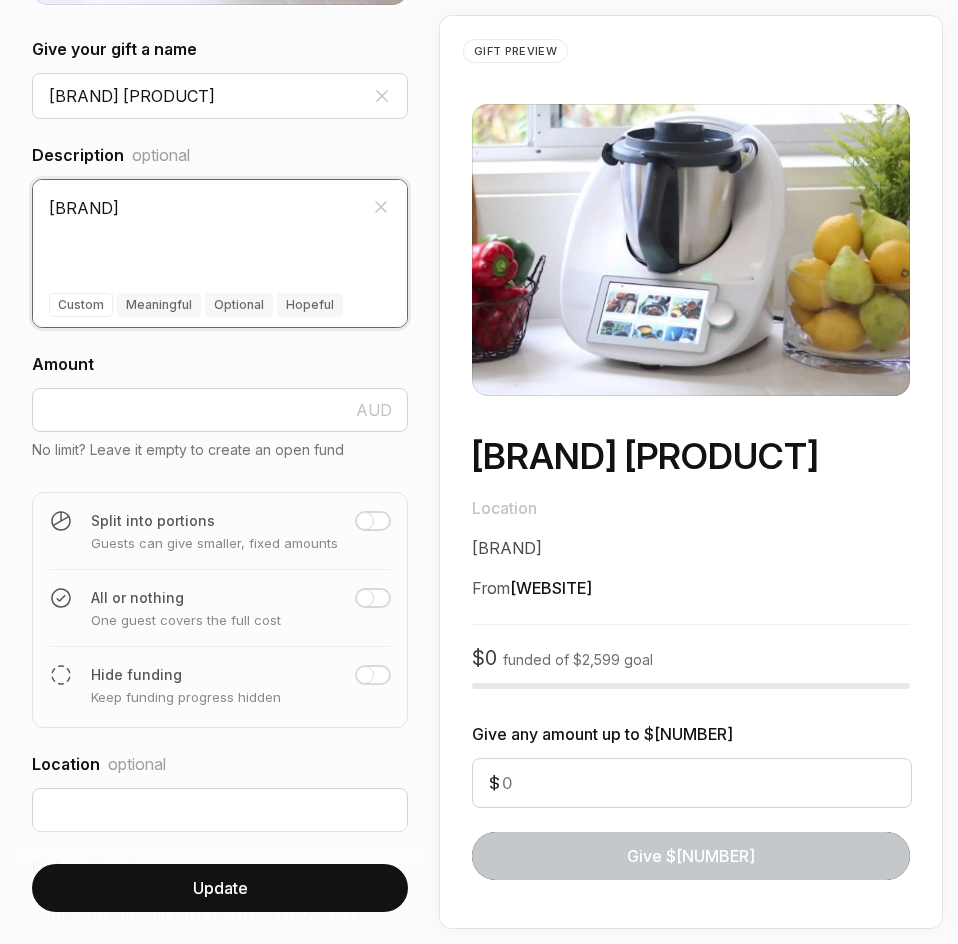 scroll, scrollTop: 576, scrollLeft: 0, axis: vertical 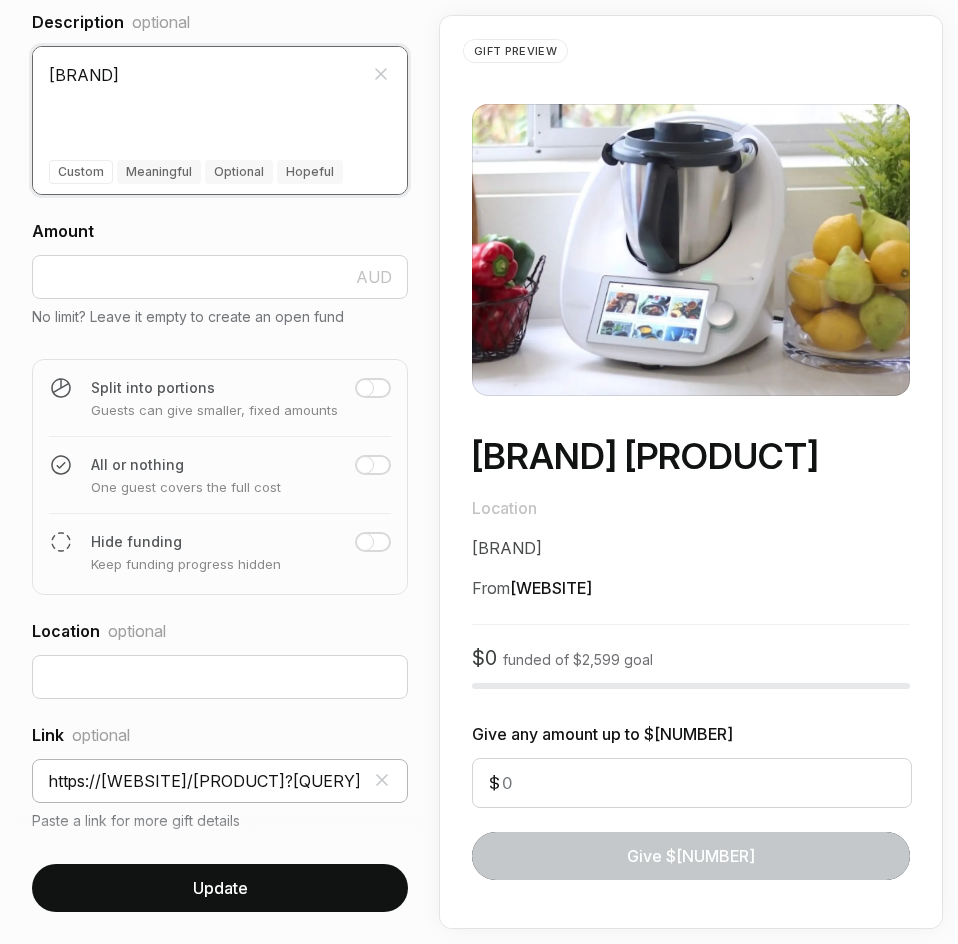 type on "[BRAND]" 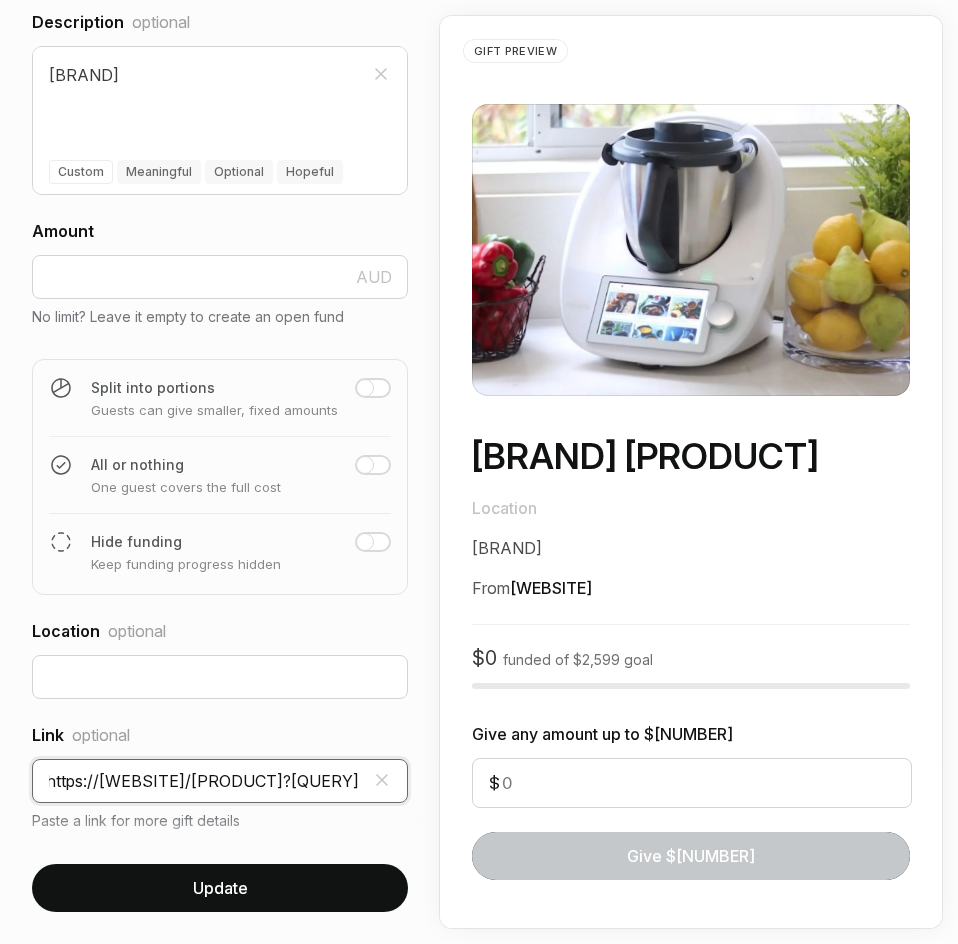 scroll, scrollTop: 0, scrollLeft: 659, axis: horizontal 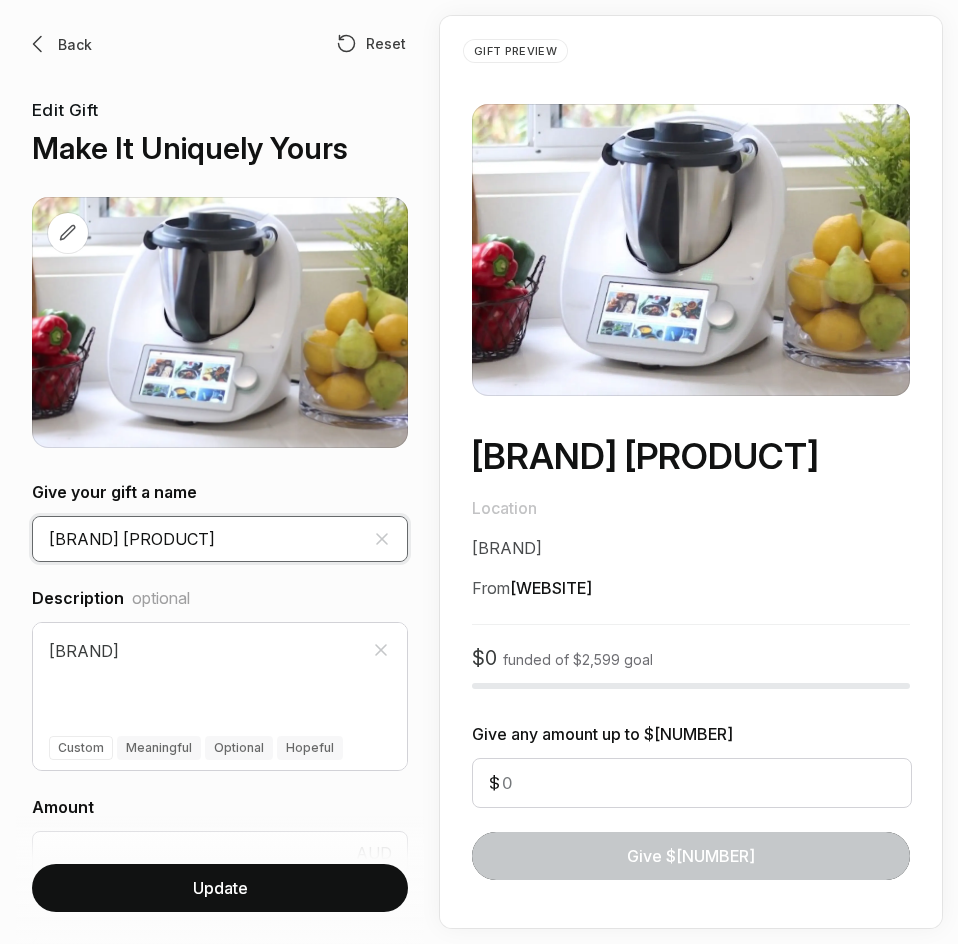 drag, startPoint x: 174, startPoint y: 535, endPoint x: 135, endPoint y: 540, distance: 39.319206 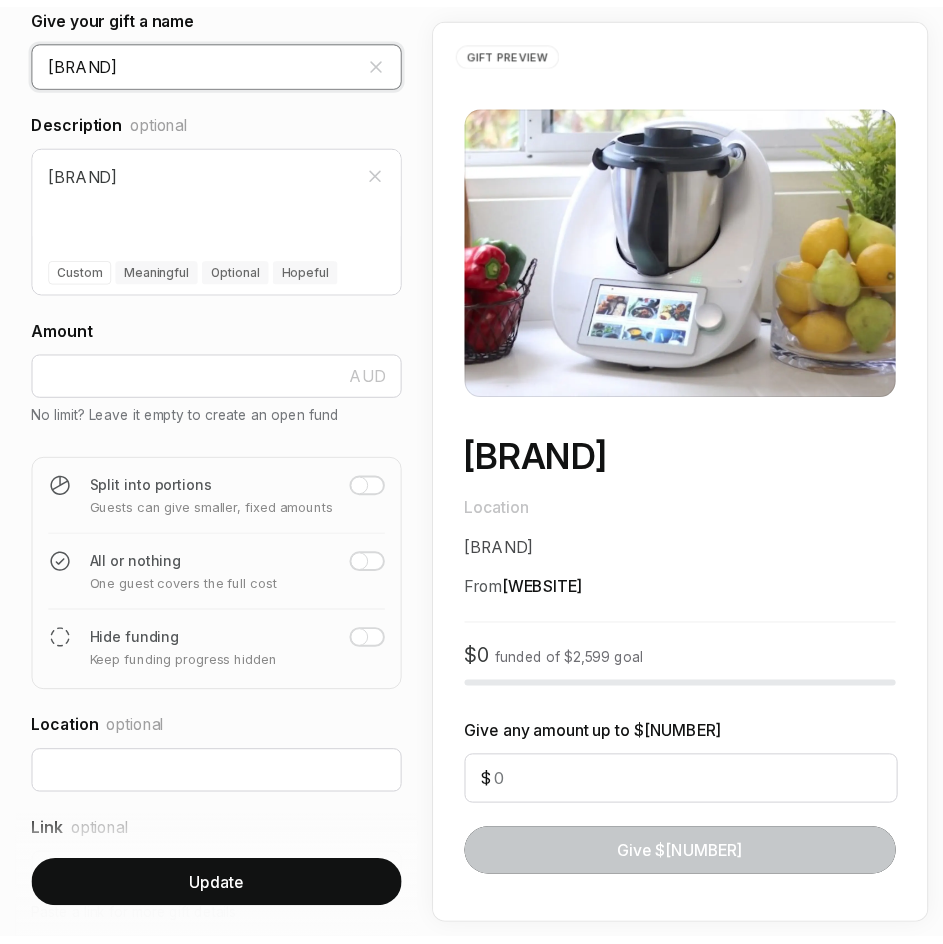 scroll, scrollTop: 576, scrollLeft: 0, axis: vertical 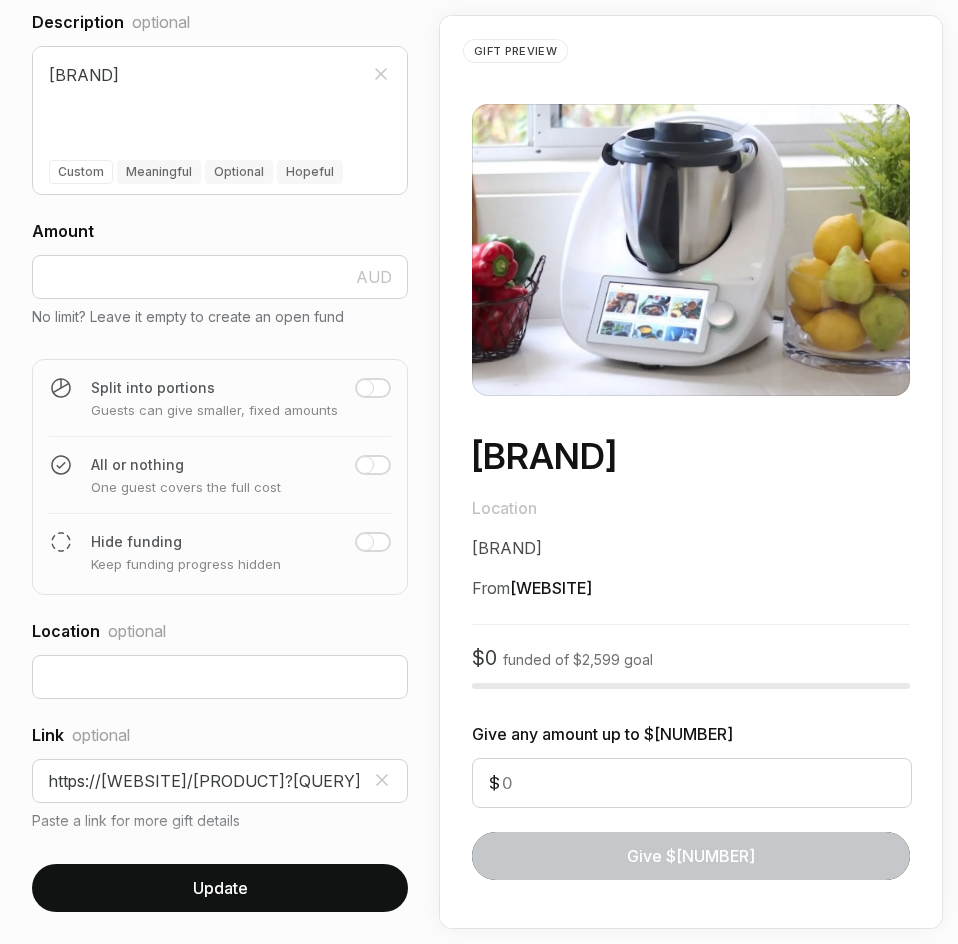type on "[BRAND]" 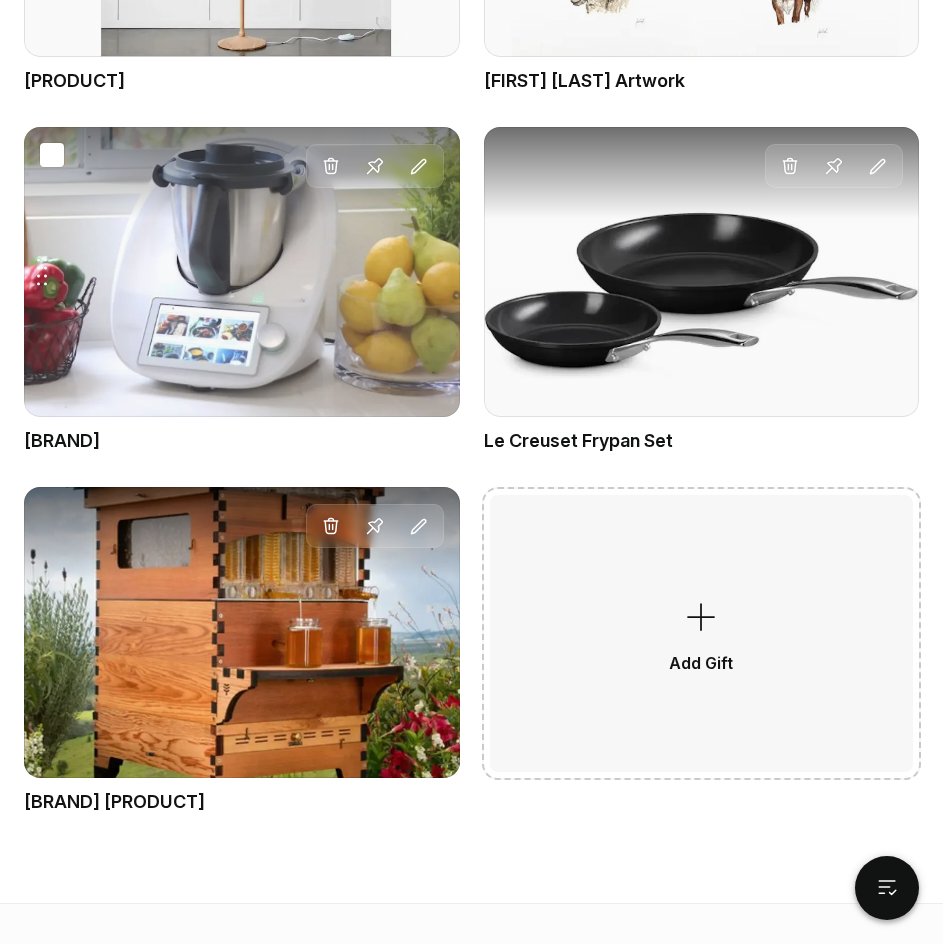 scroll, scrollTop: 6600, scrollLeft: 0, axis: vertical 